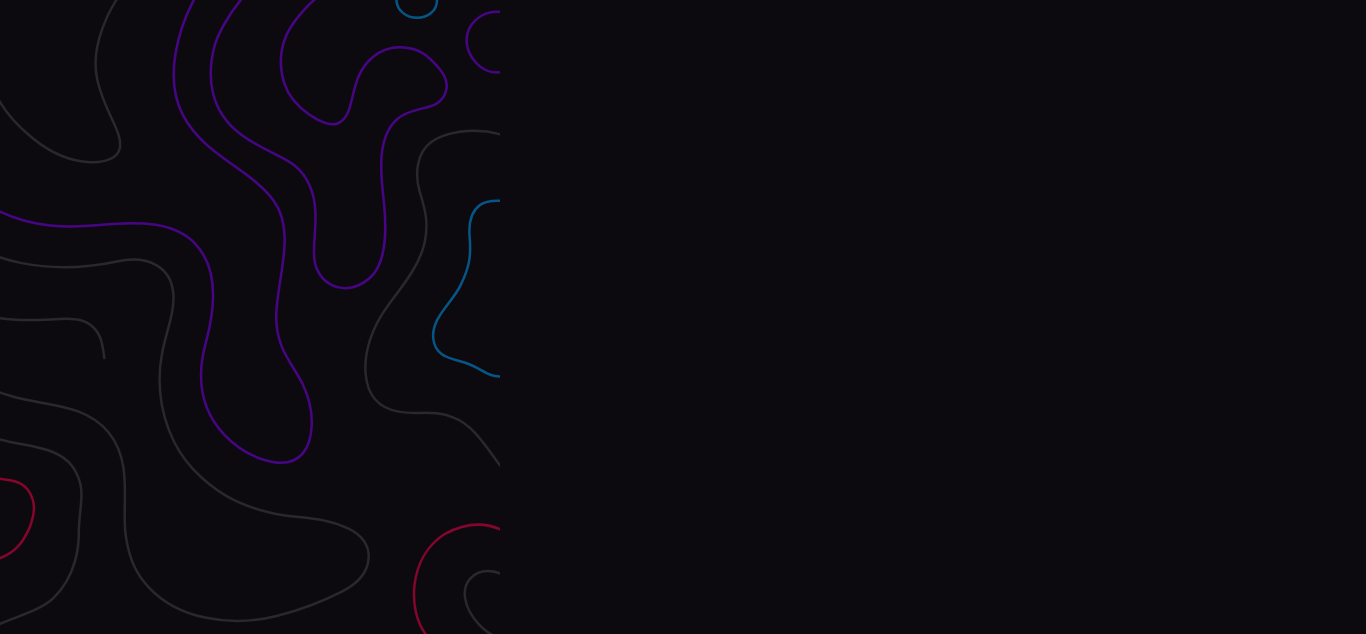 scroll, scrollTop: 0, scrollLeft: 0, axis: both 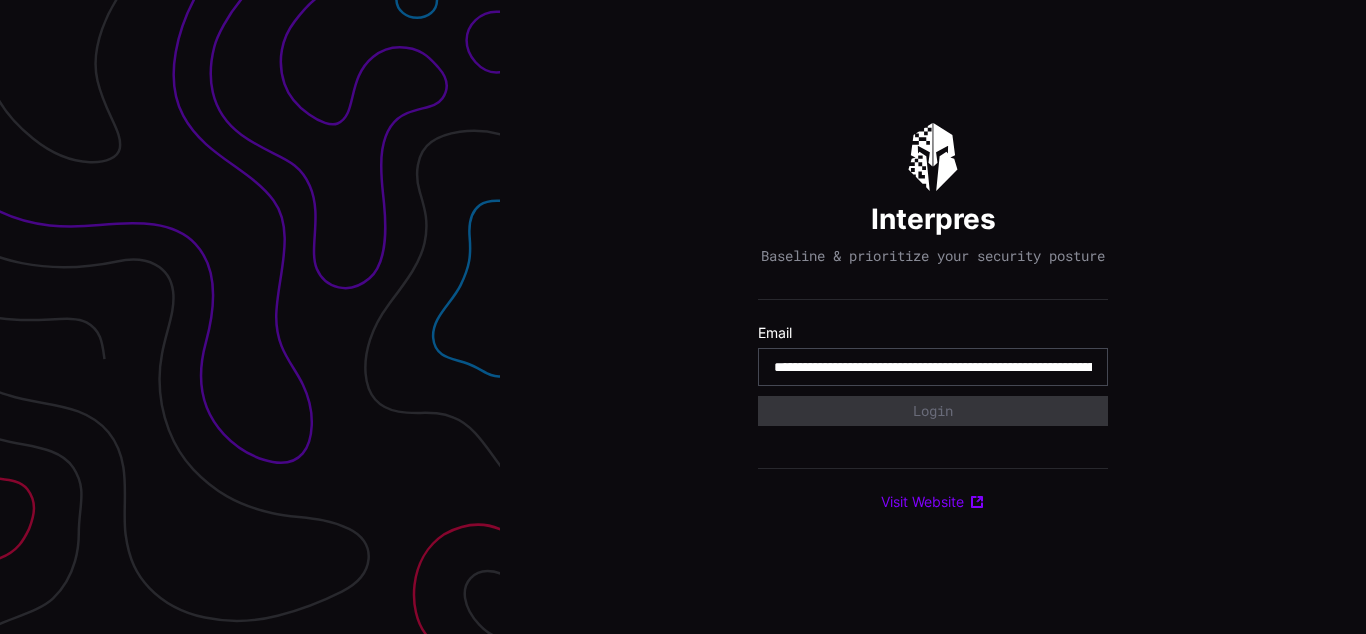 type on "**********" 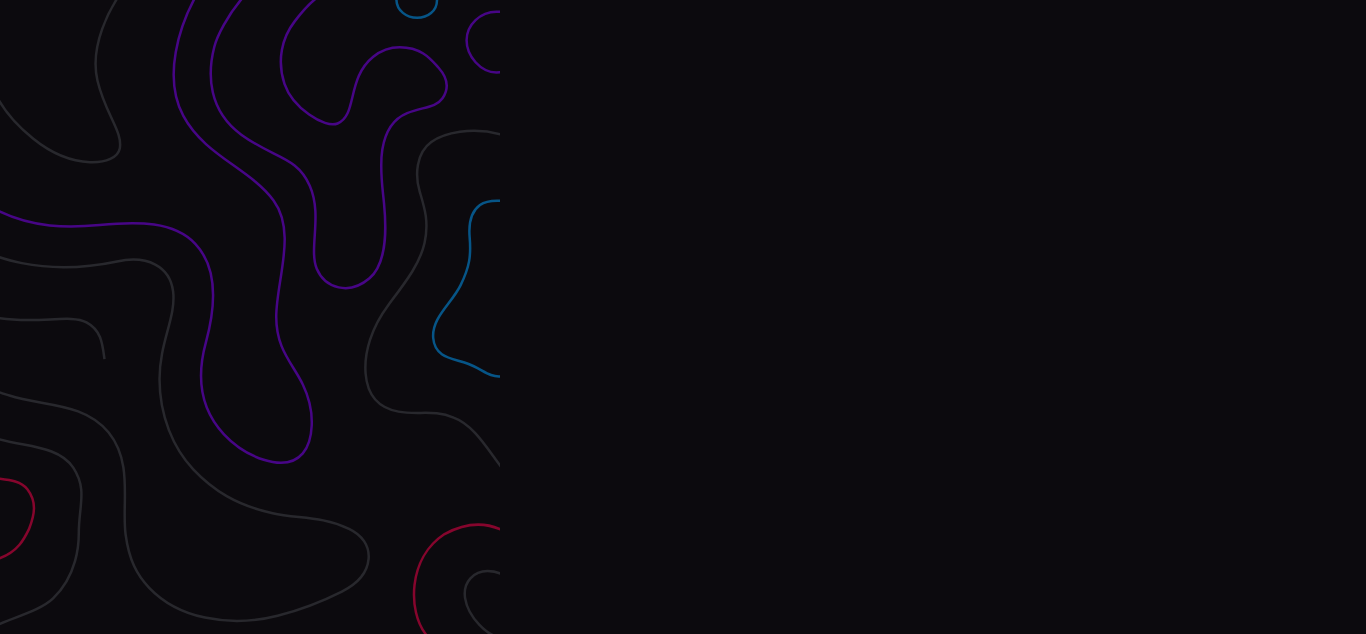 scroll, scrollTop: 0, scrollLeft: 0, axis: both 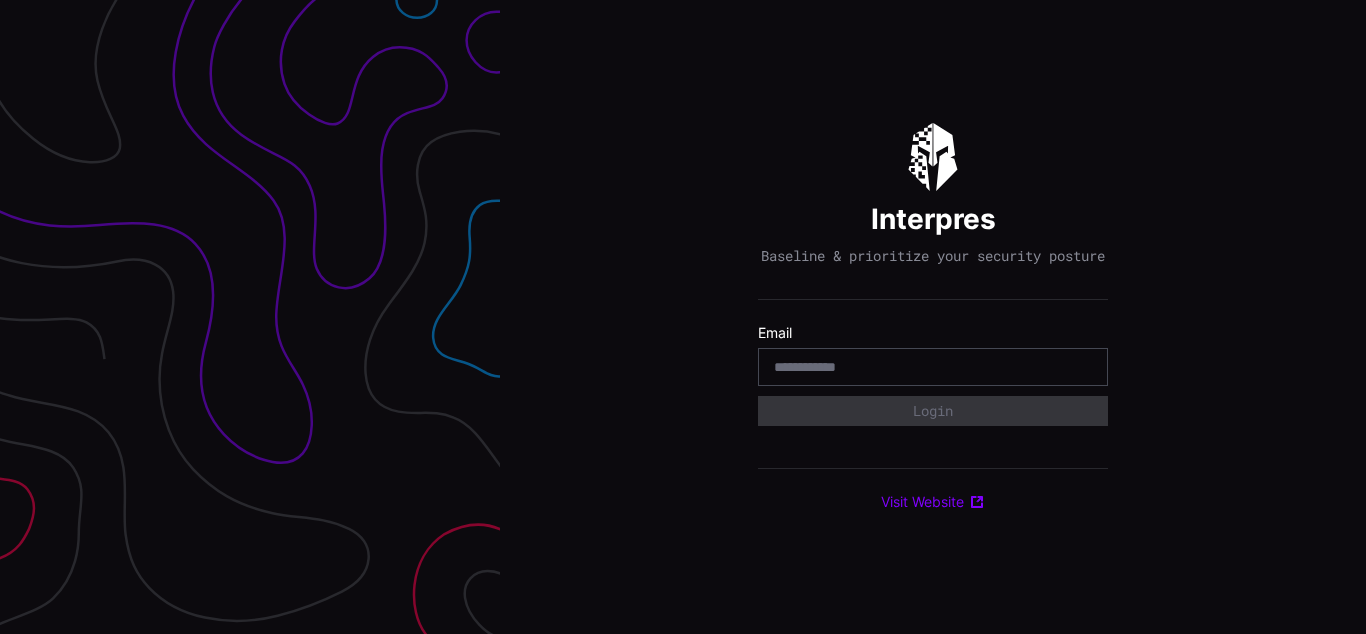 click on "Interpres Baseline & prioritize your security posture Email Login Visit Website" at bounding box center [933, 317] 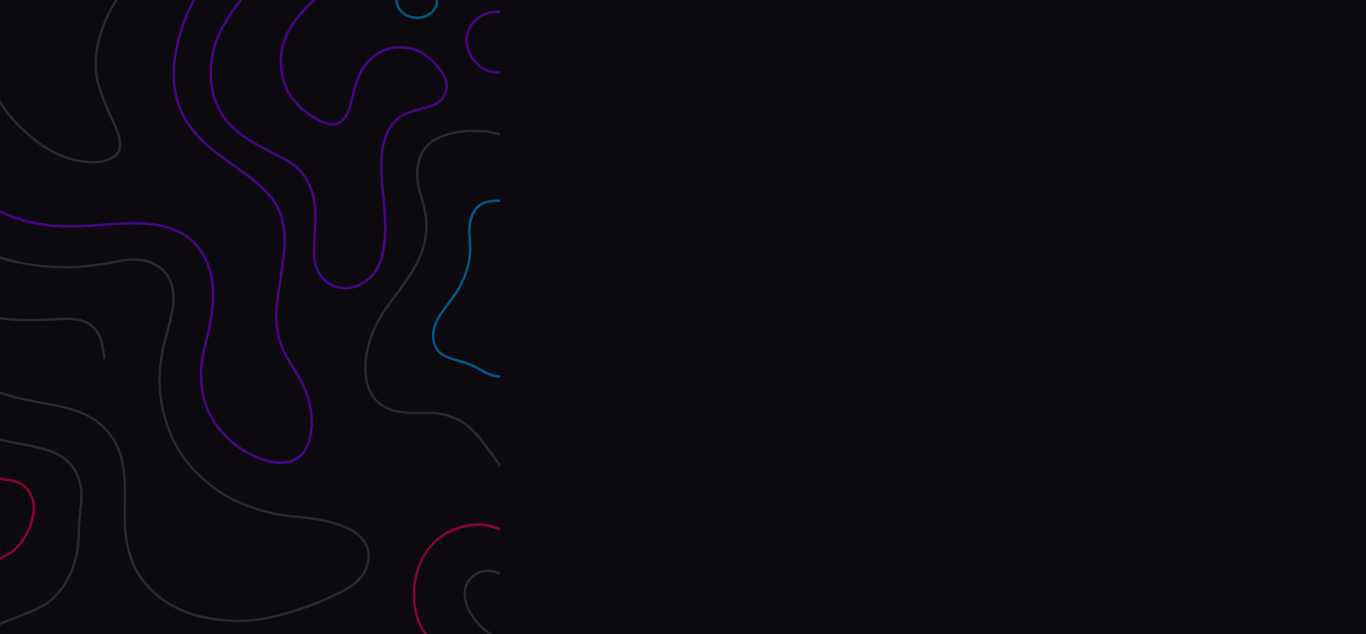 scroll, scrollTop: 0, scrollLeft: 0, axis: both 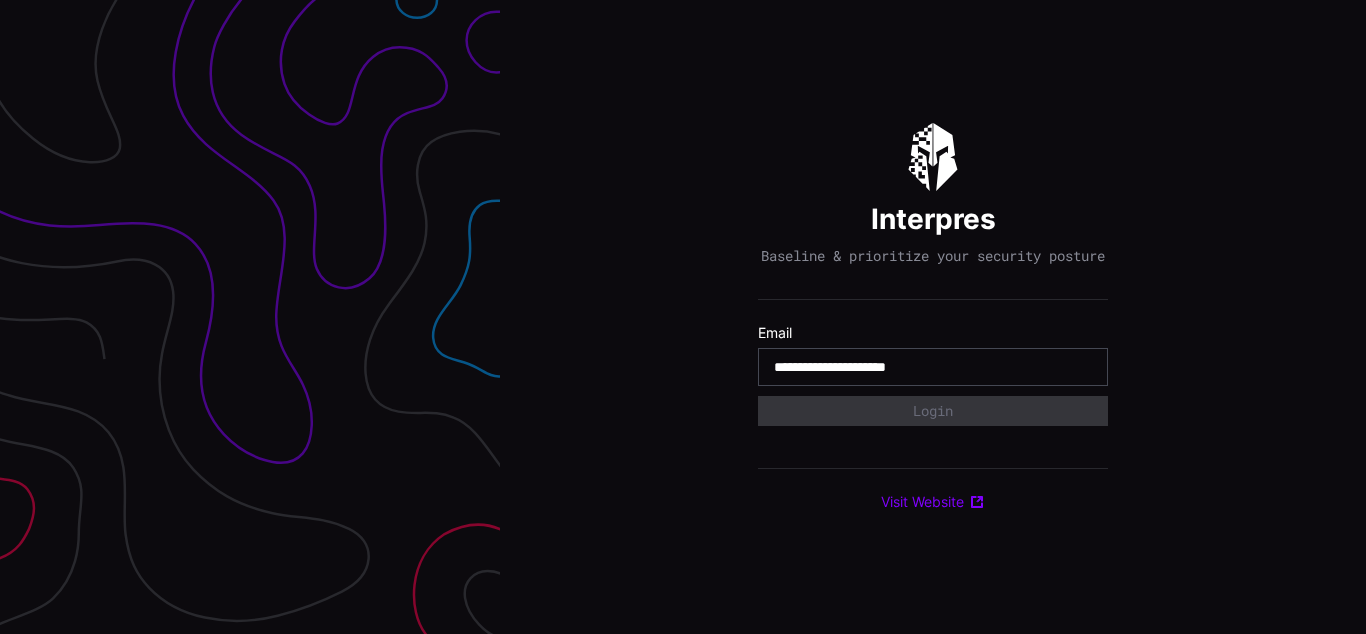 type on "**********" 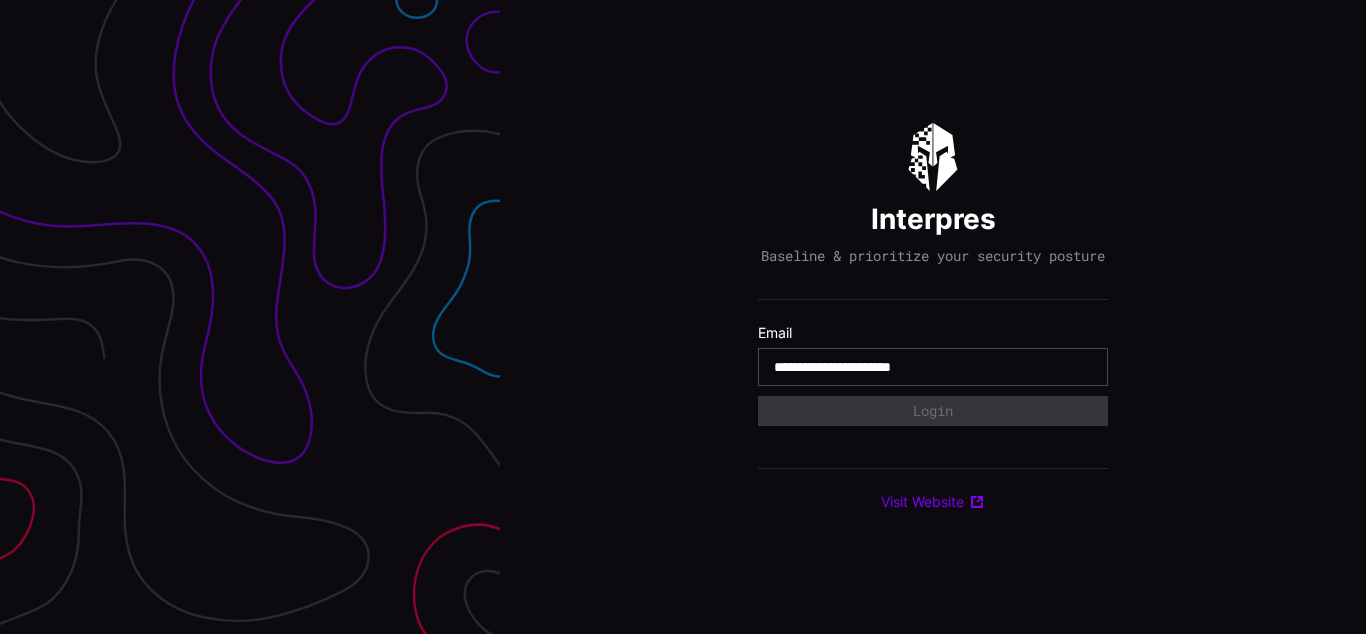 click on "**********" at bounding box center (933, 367) 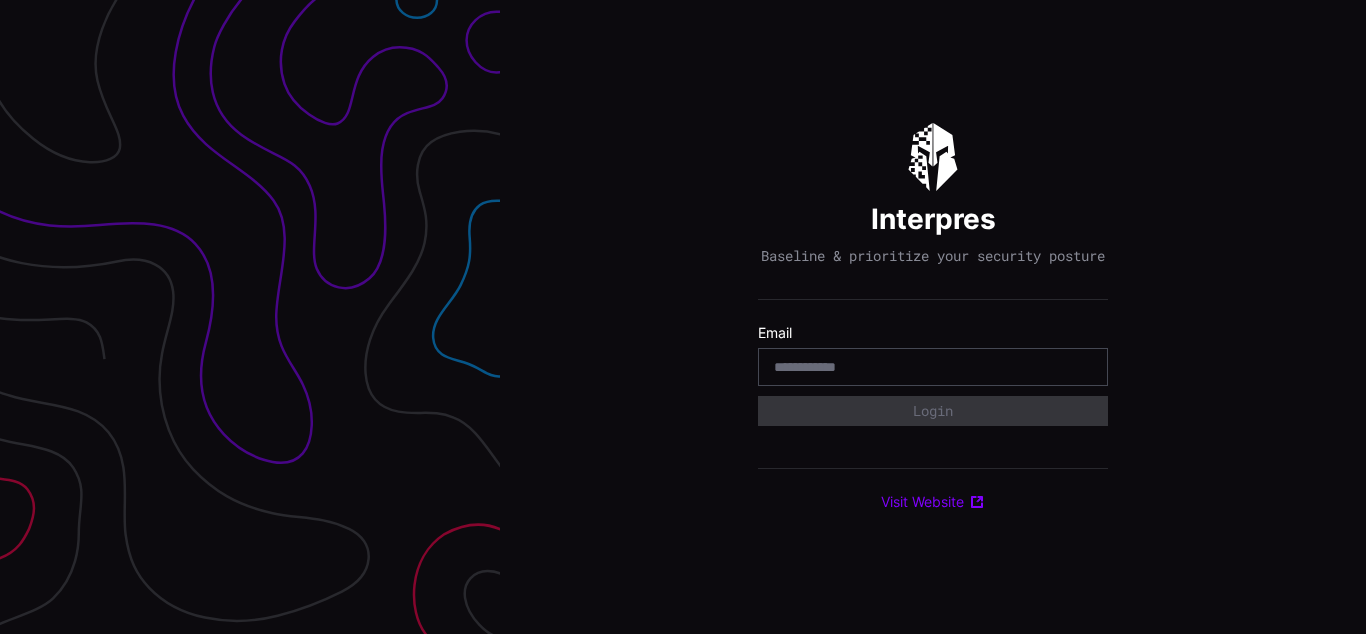 scroll, scrollTop: 0, scrollLeft: 0, axis: both 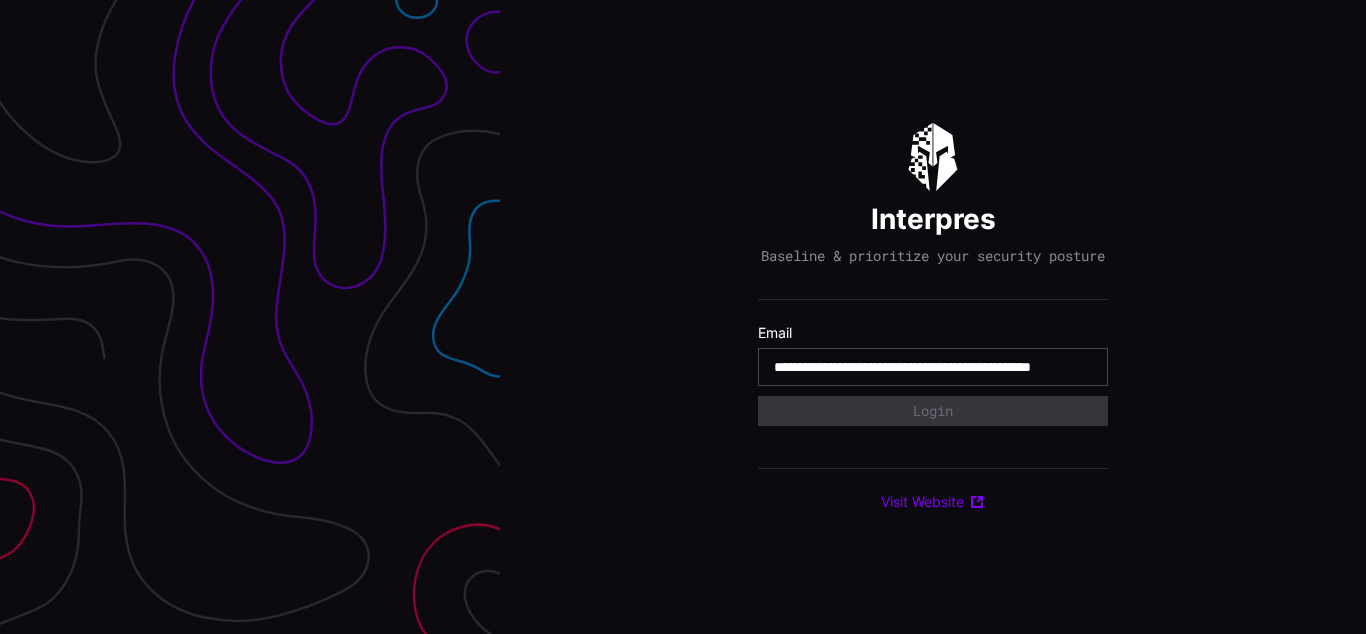 type on "**********" 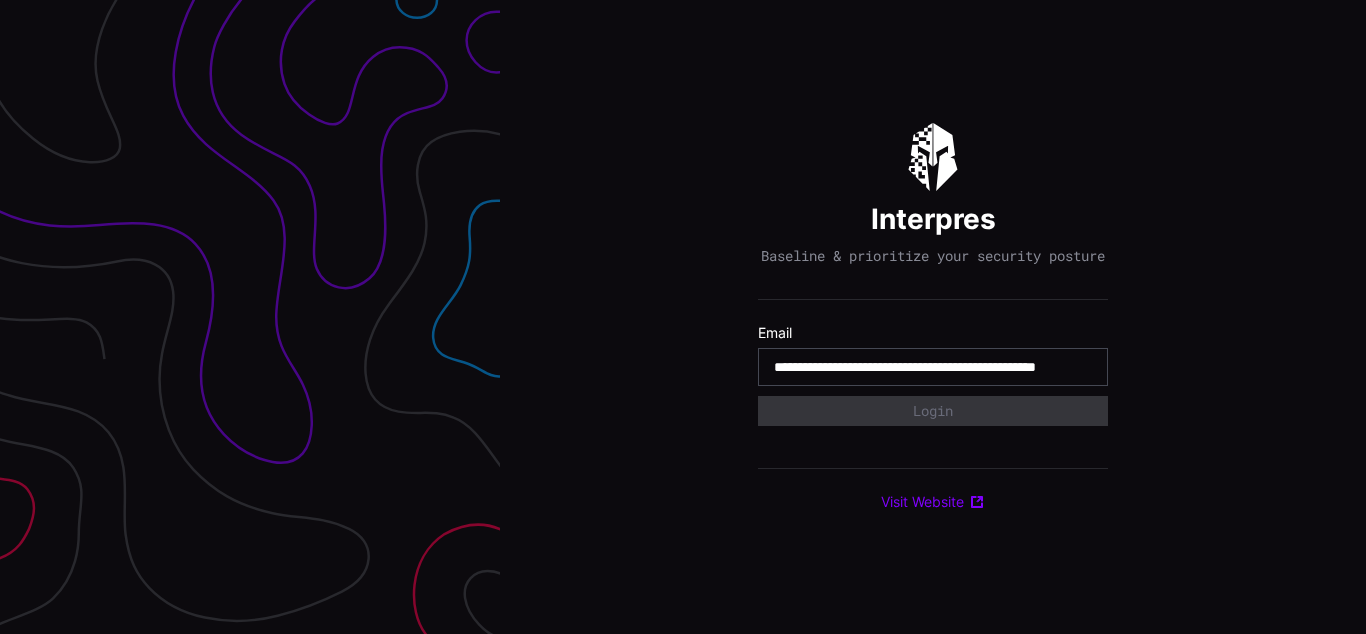 click on "**********" at bounding box center [933, 367] 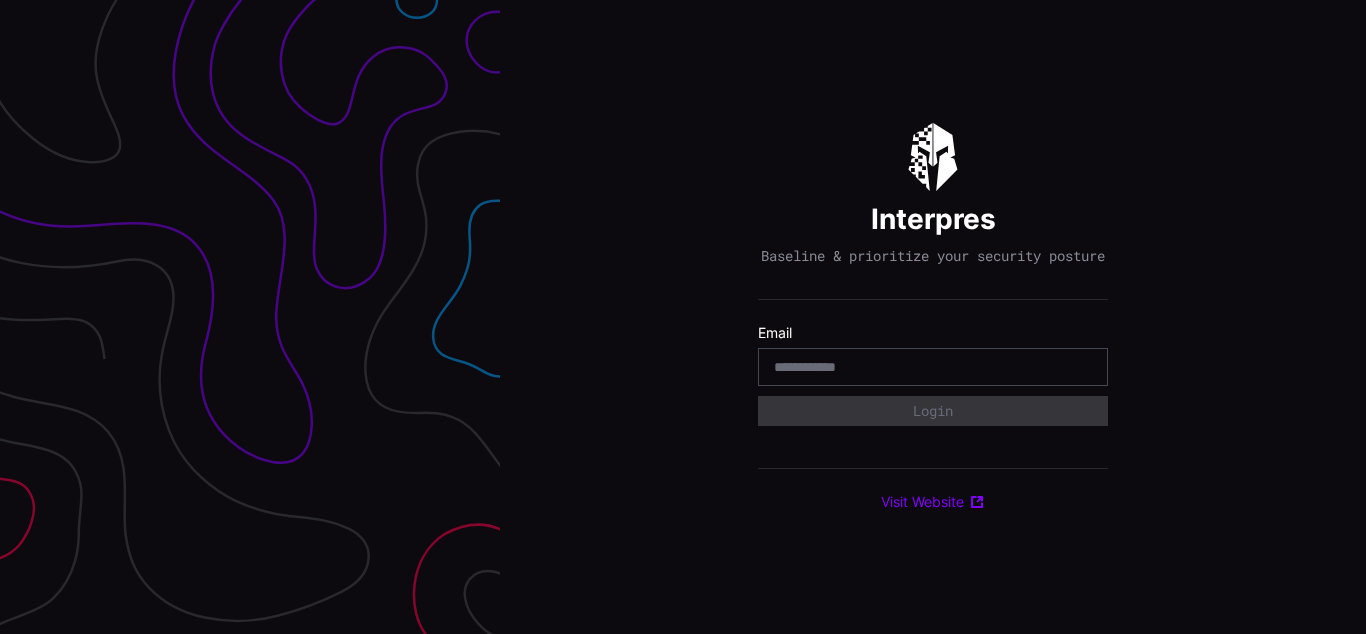 scroll, scrollTop: 0, scrollLeft: 0, axis: both 